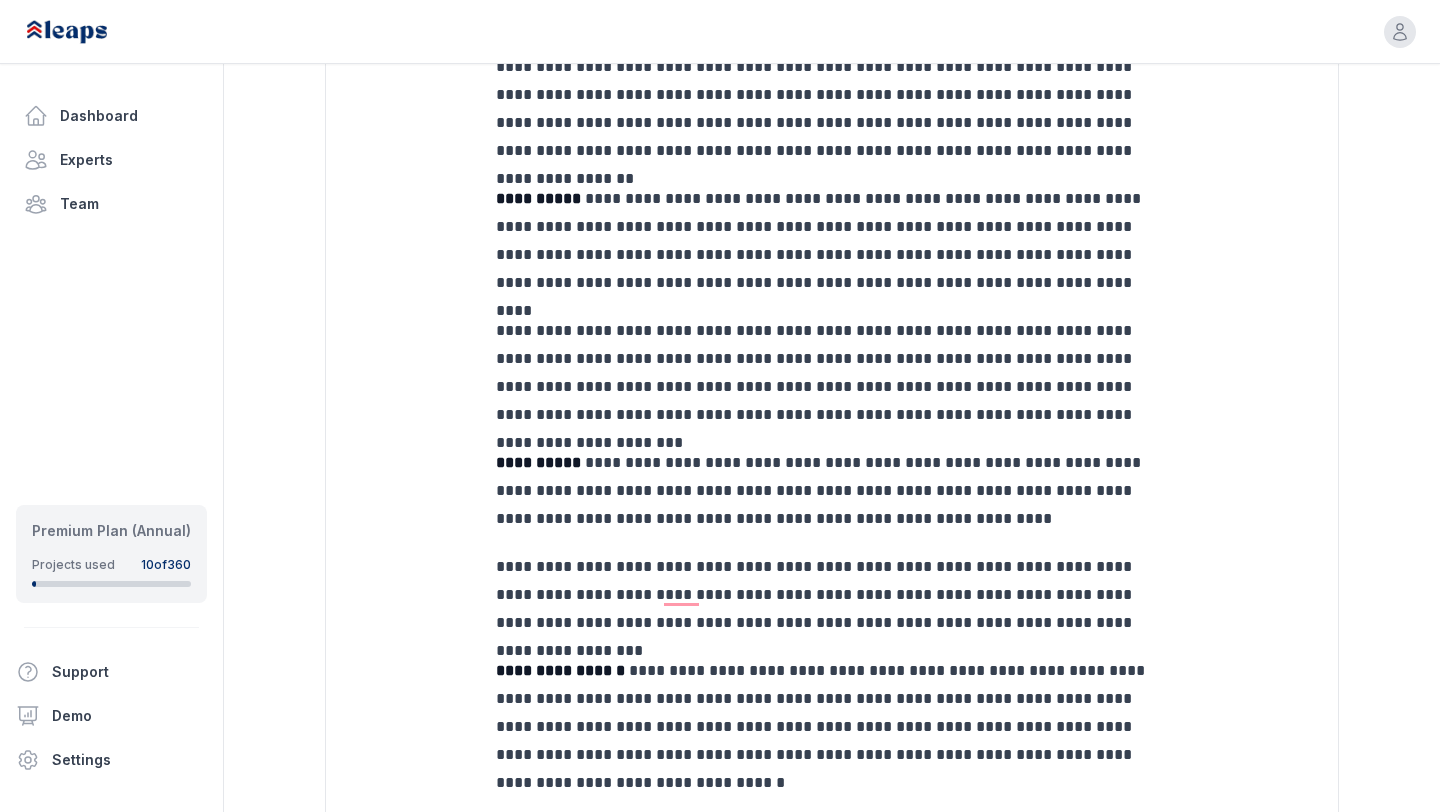 scroll, scrollTop: 2797, scrollLeft: 0, axis: vertical 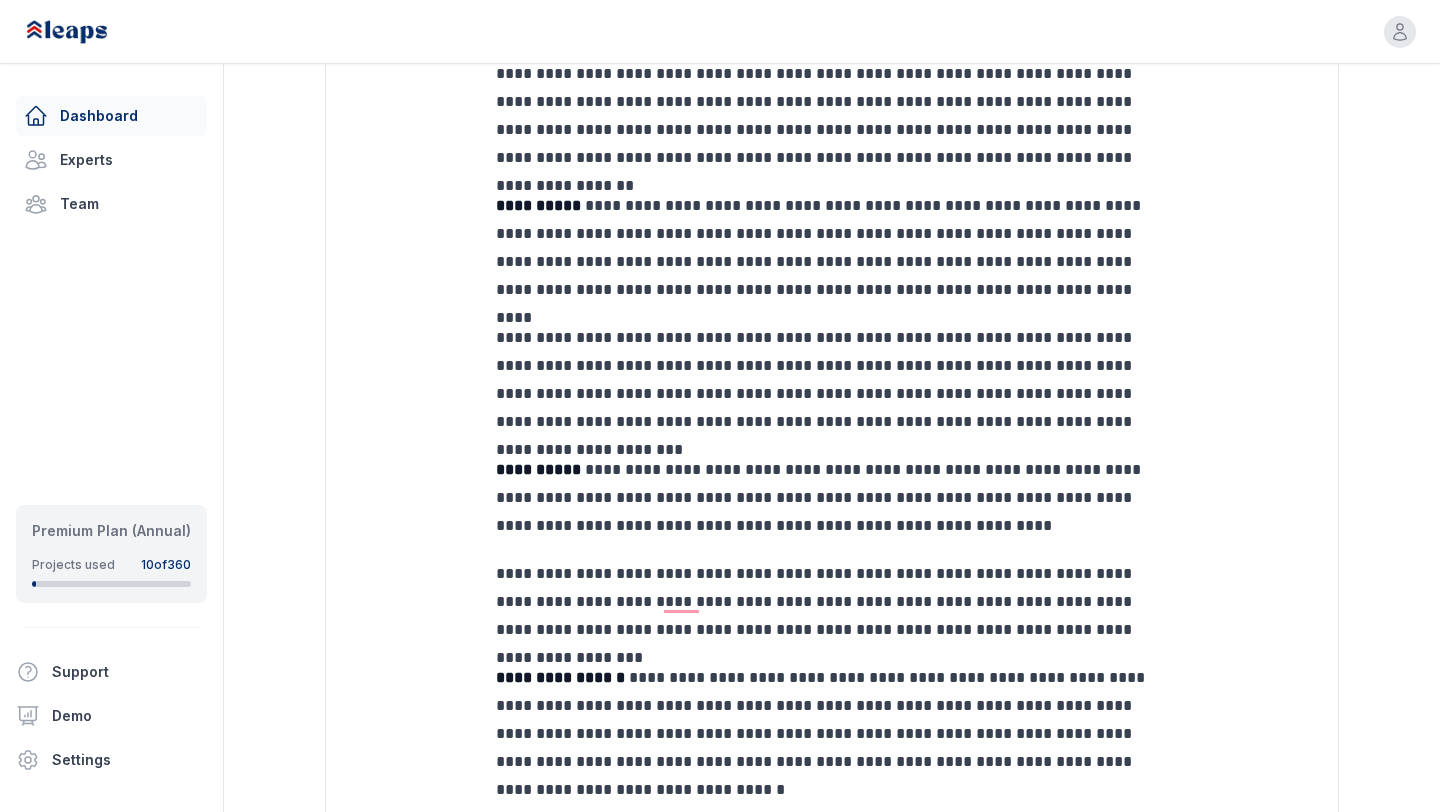 click on "Dashboard" at bounding box center (111, 116) 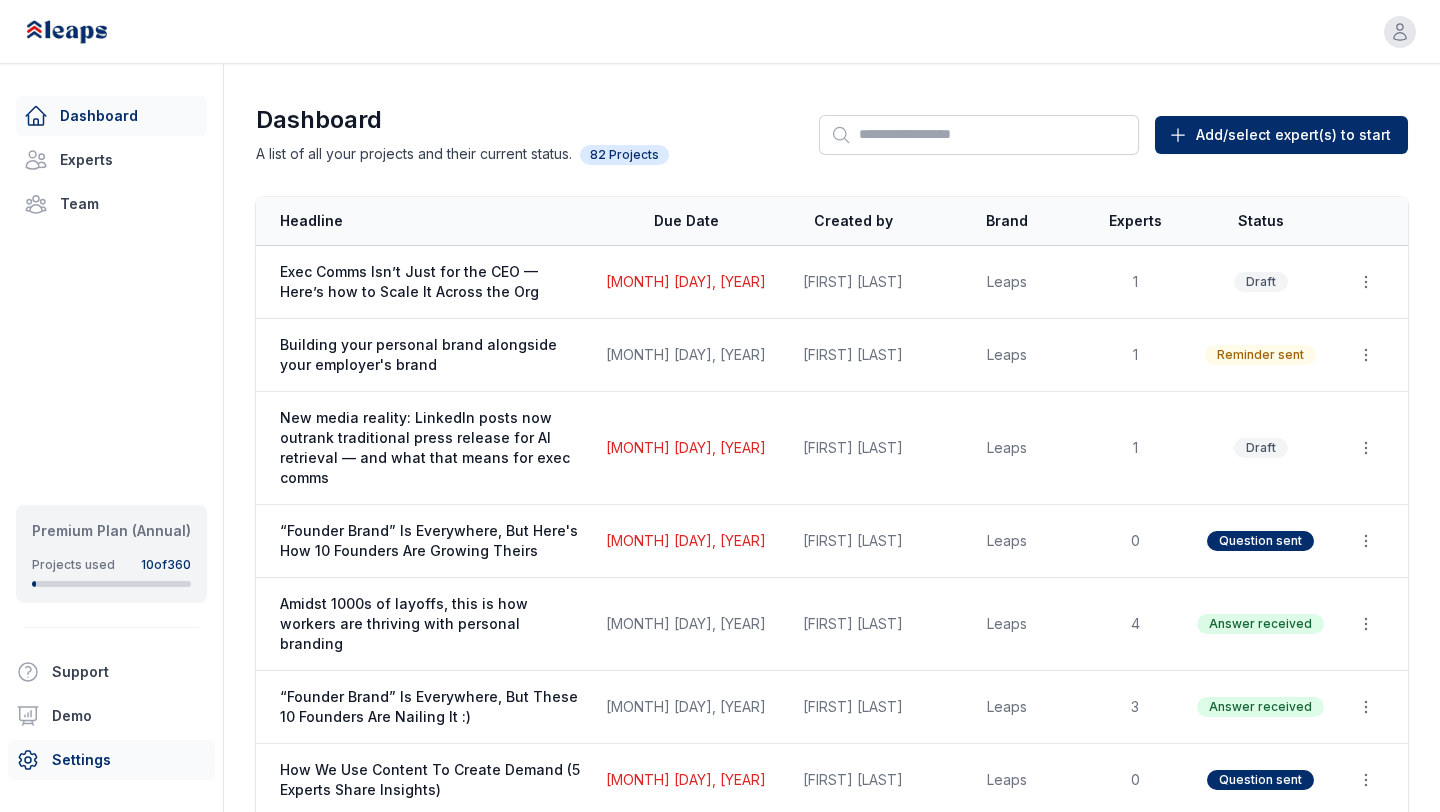 click on "Settings" at bounding box center [111, 760] 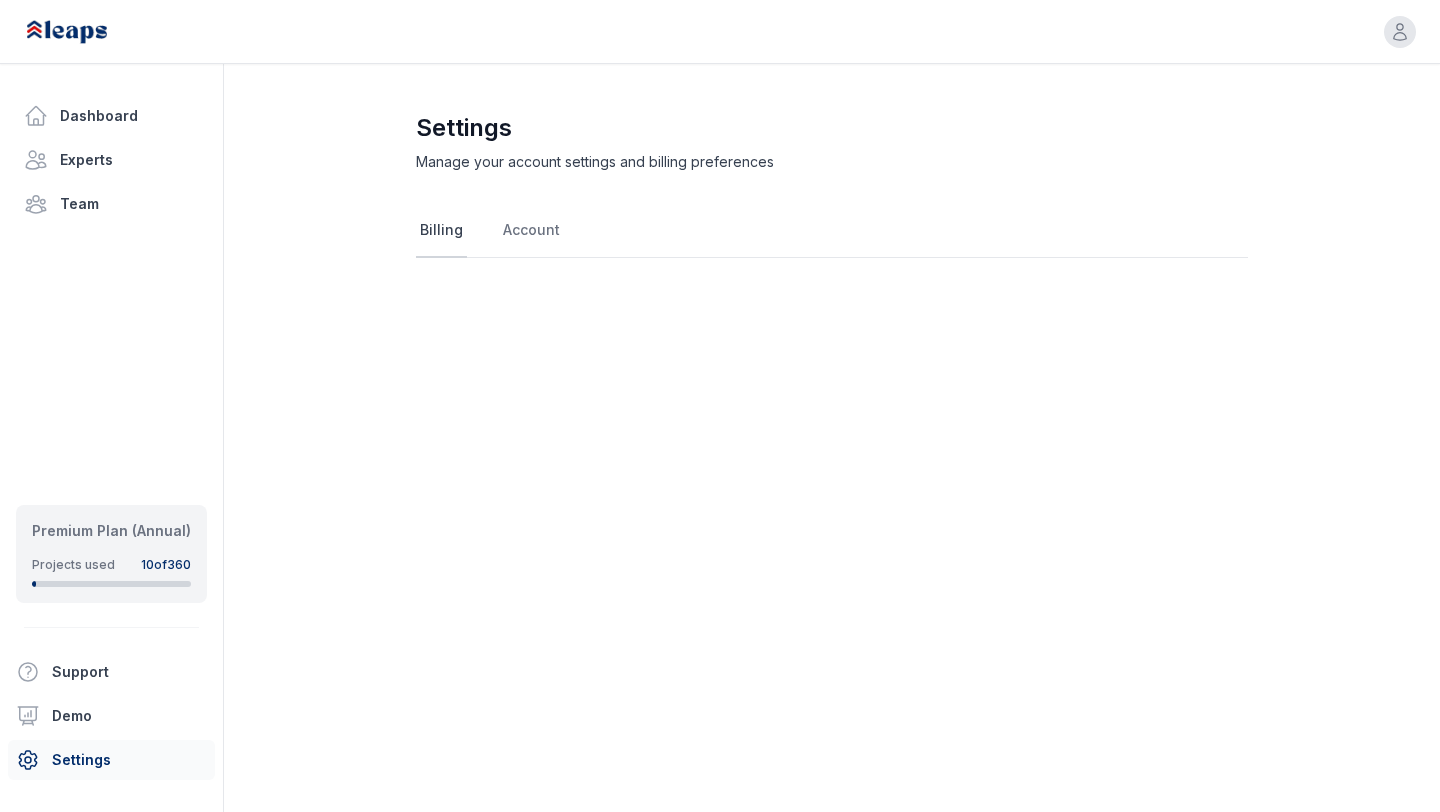 click on "Billing" at bounding box center (441, 231) 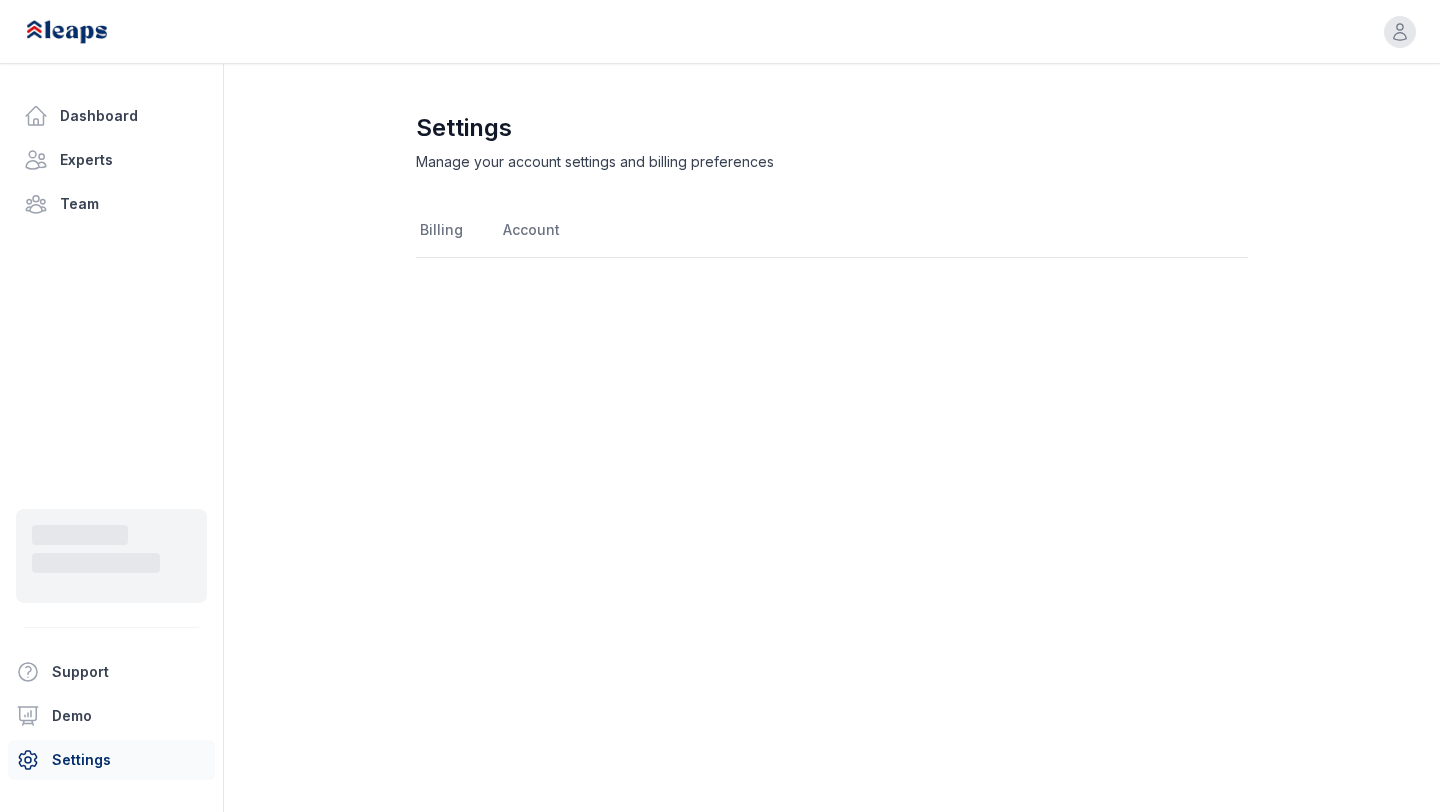 scroll, scrollTop: 0, scrollLeft: 0, axis: both 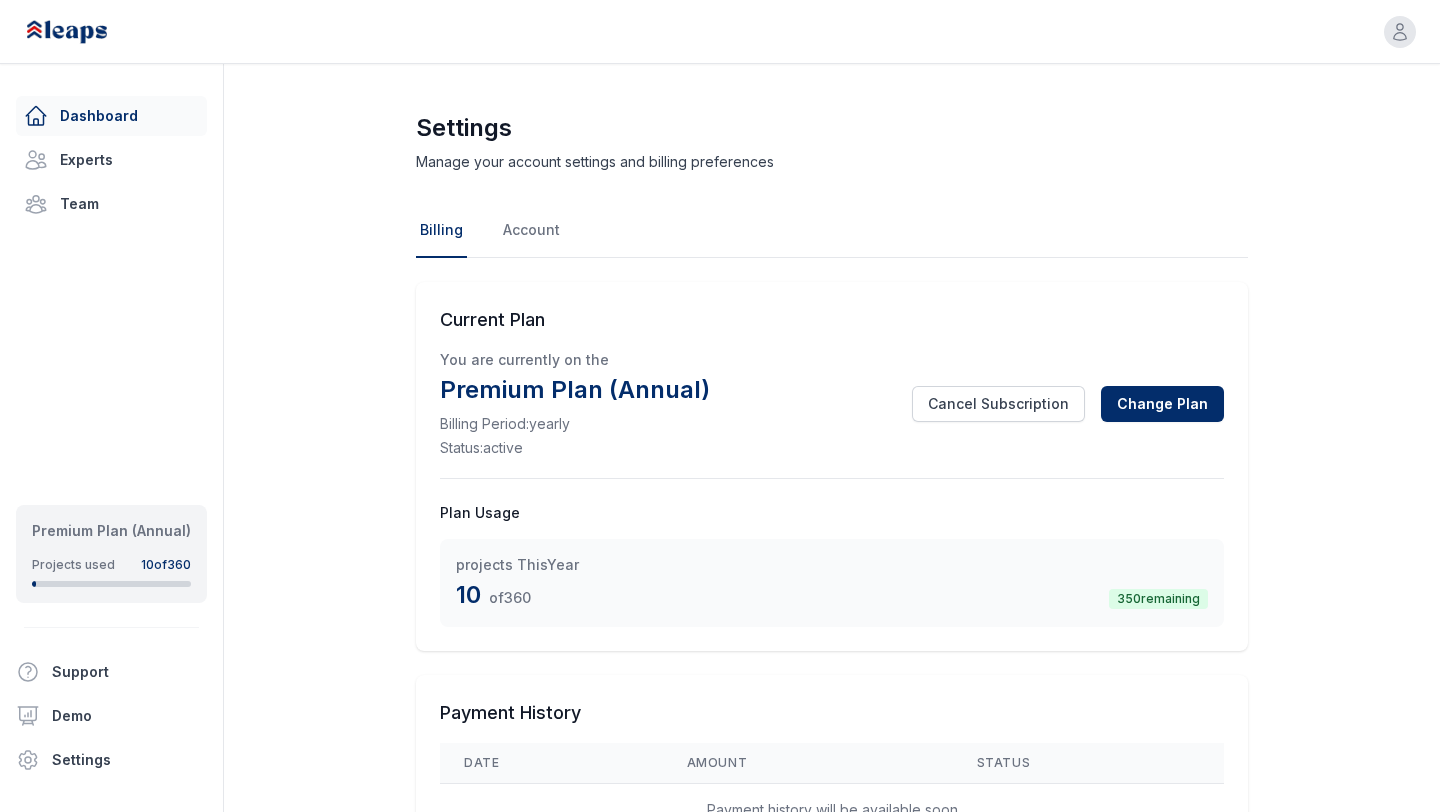 click on "Dashboard" at bounding box center [111, 116] 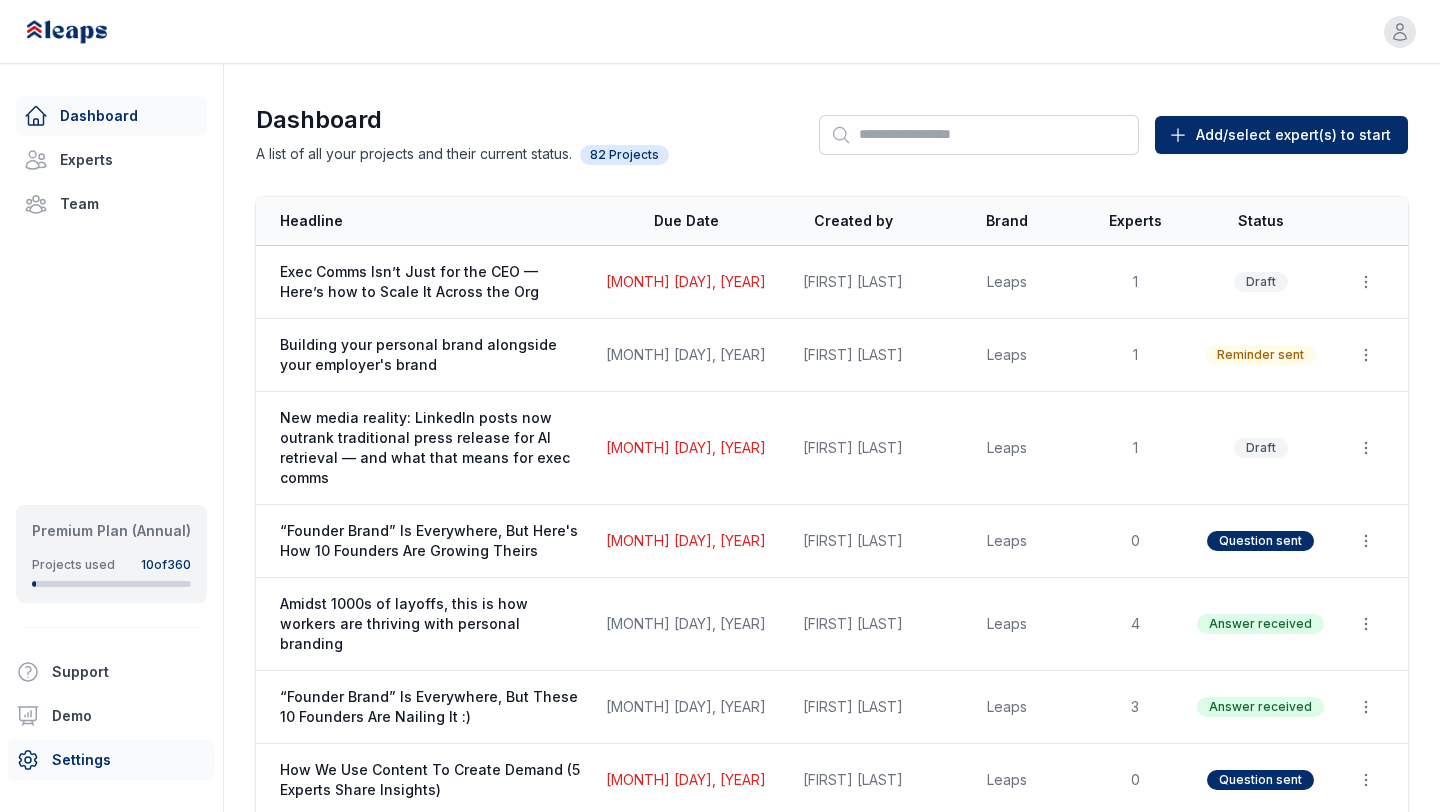 click on "Settings" at bounding box center [111, 760] 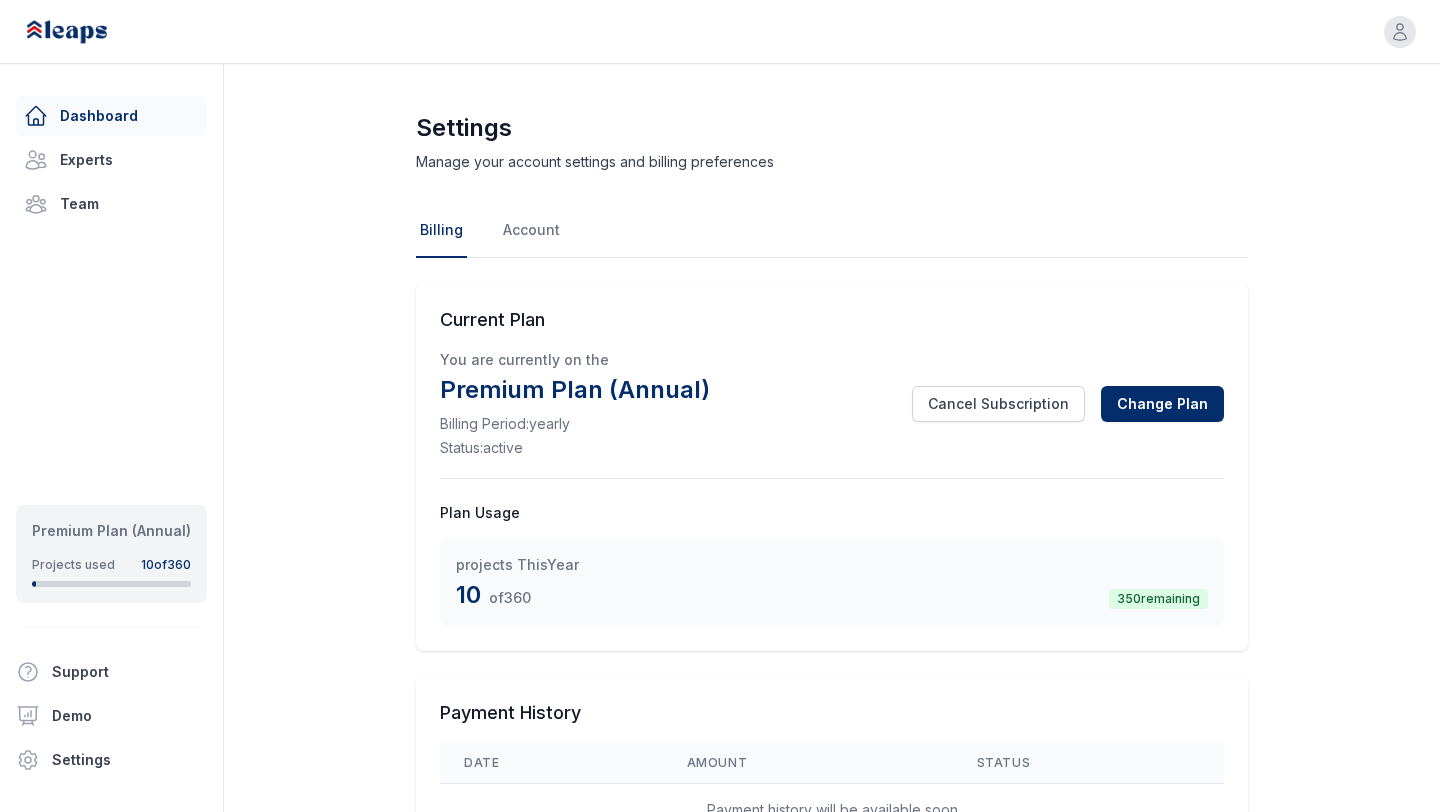 click on "Dashboard" at bounding box center (111, 116) 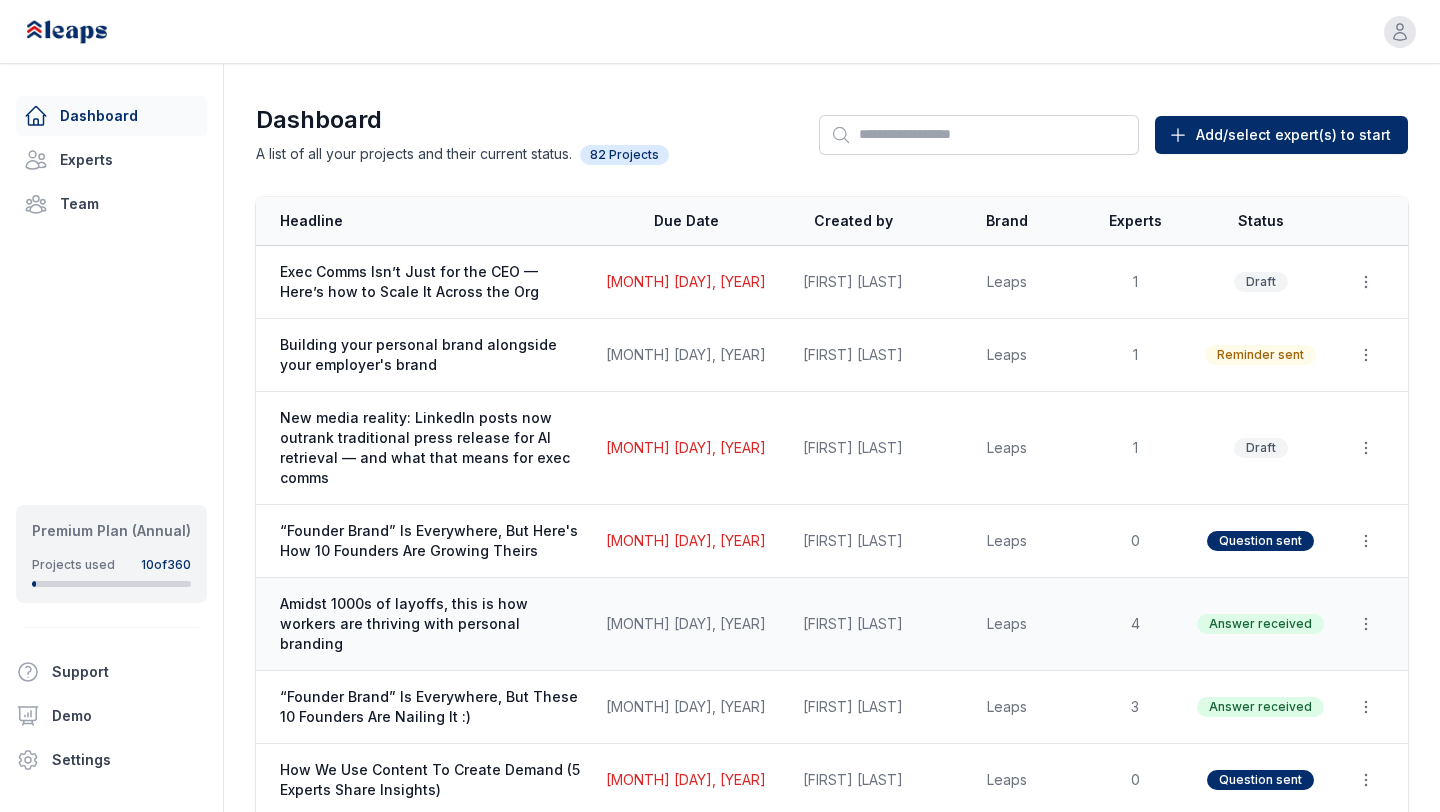click on "Amidst 1000s of layoffs, this is how workers are thriving with personal branding" at bounding box center [431, 624] 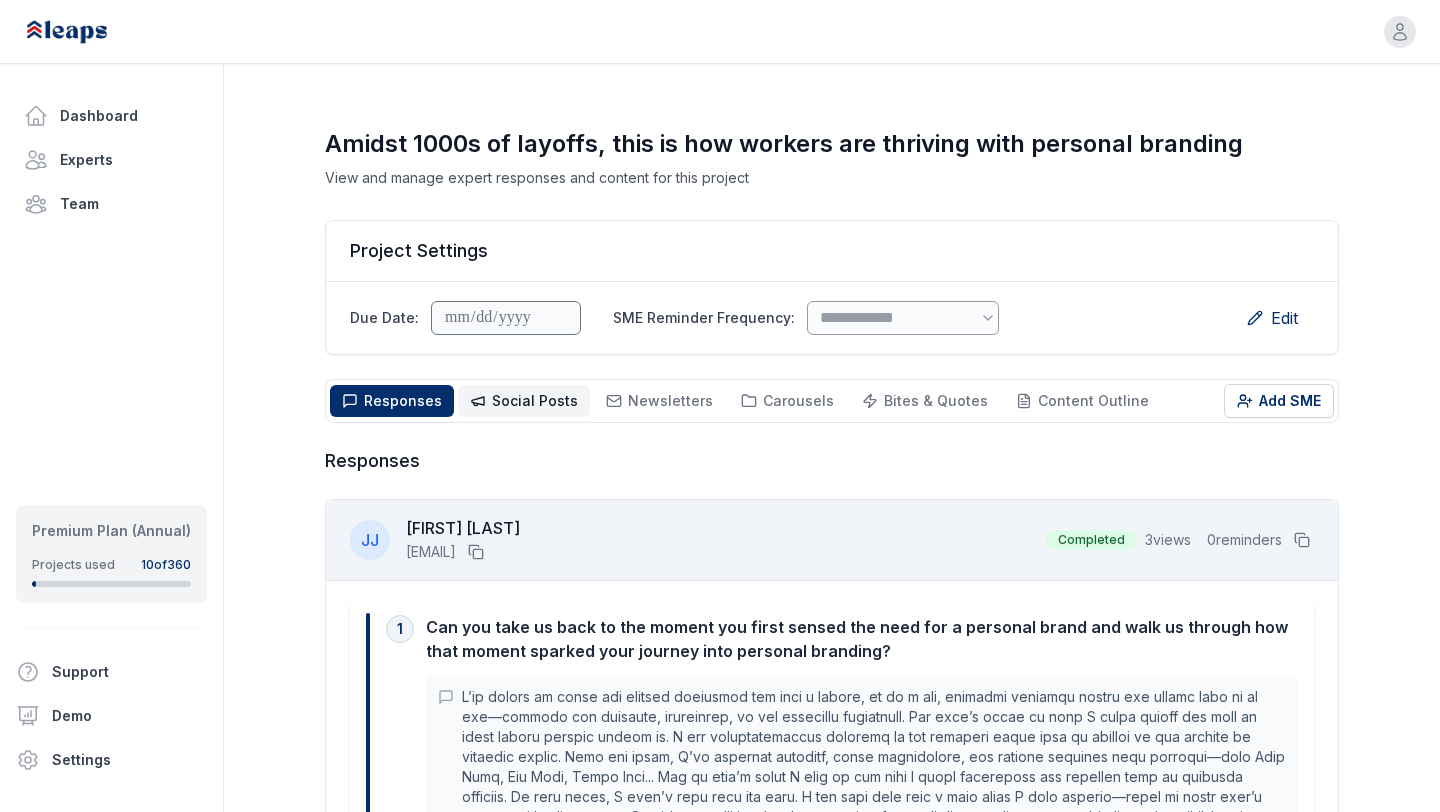 click on "Social Posts" at bounding box center [535, 400] 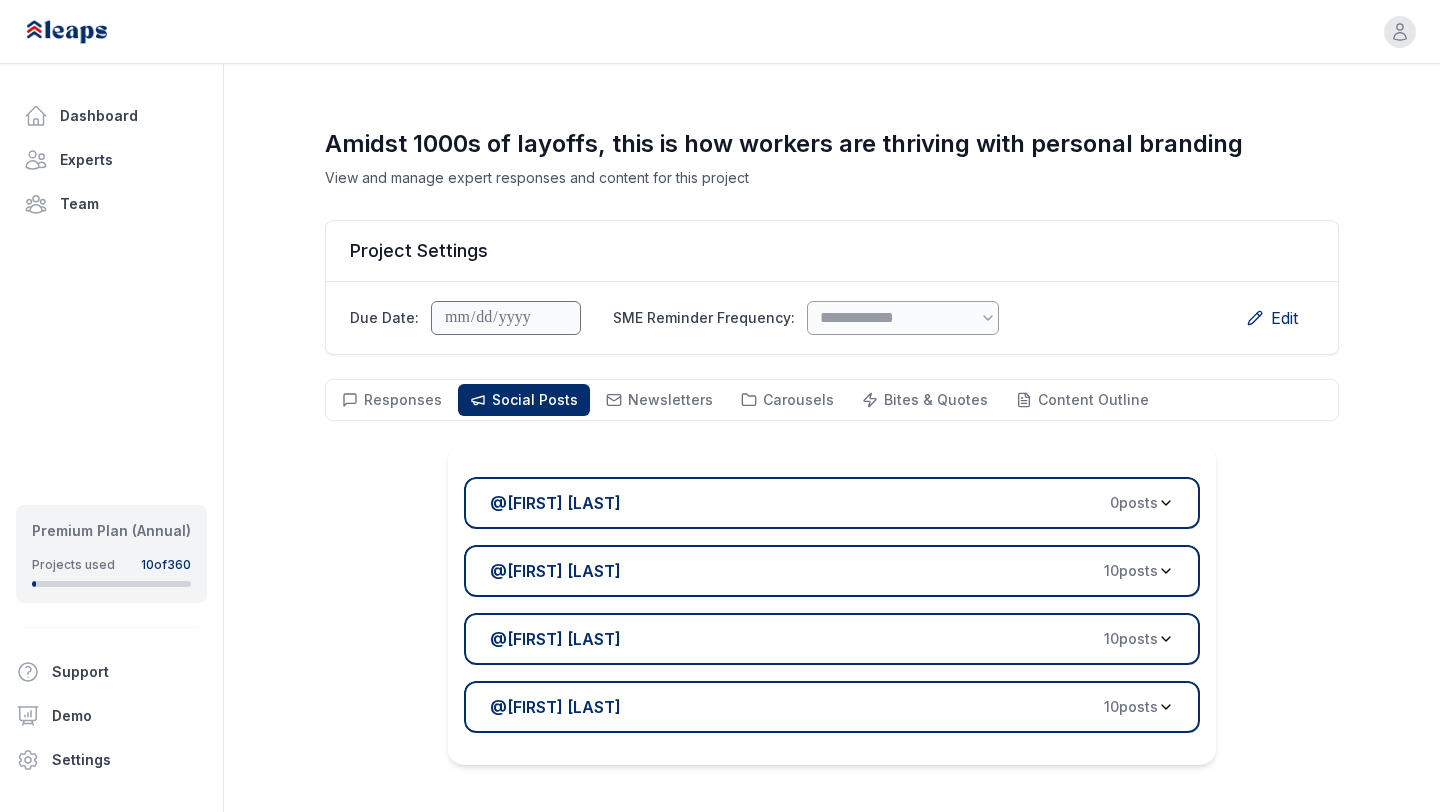 click on "@ Ana Calin 0  post s" at bounding box center (832, 503) 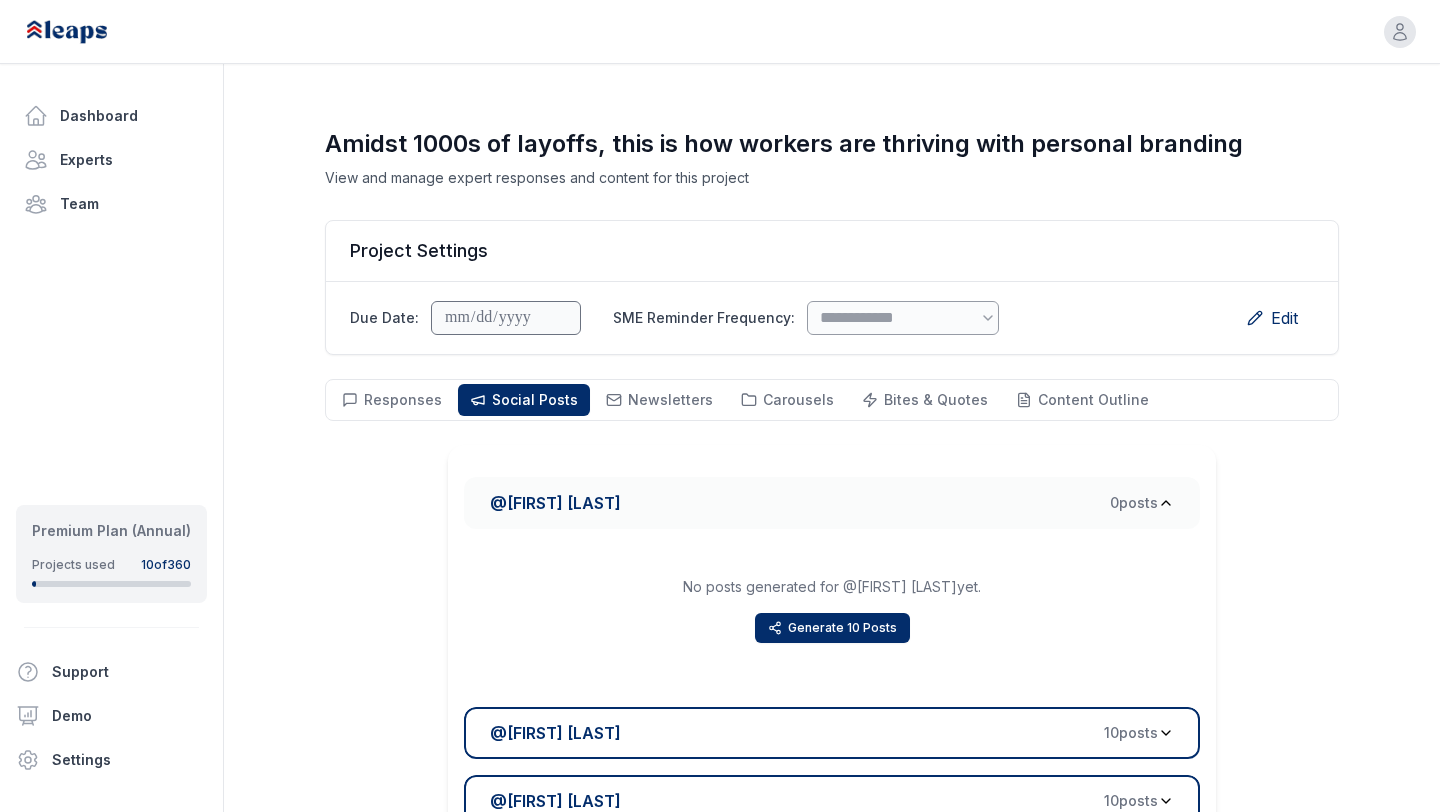 click on "@ Ana Calin 0  post s" at bounding box center [832, 503] 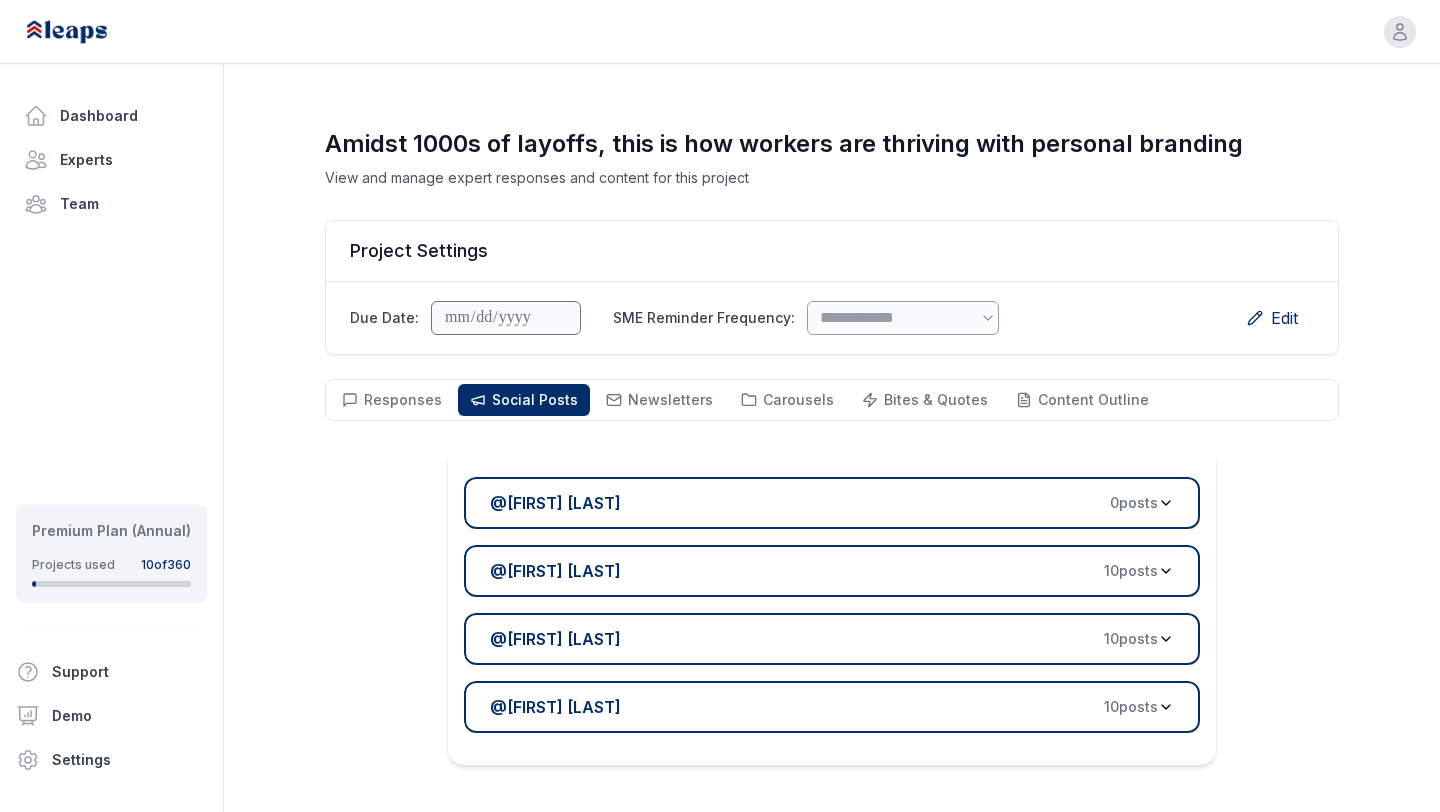 click on "@ [FIRST] [LAST] [NUMBER] post s" at bounding box center (832, 571) 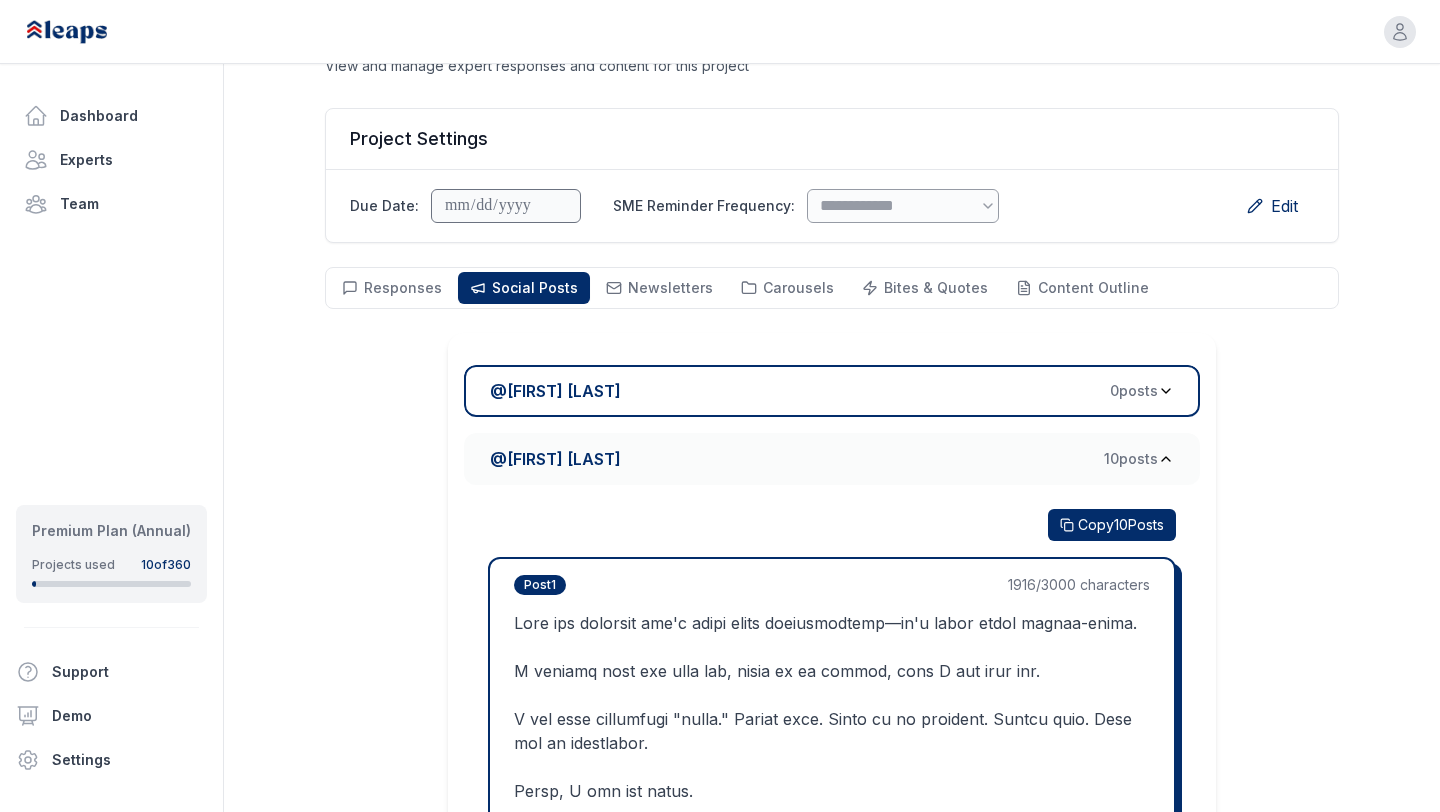 scroll, scrollTop: 275, scrollLeft: 0, axis: vertical 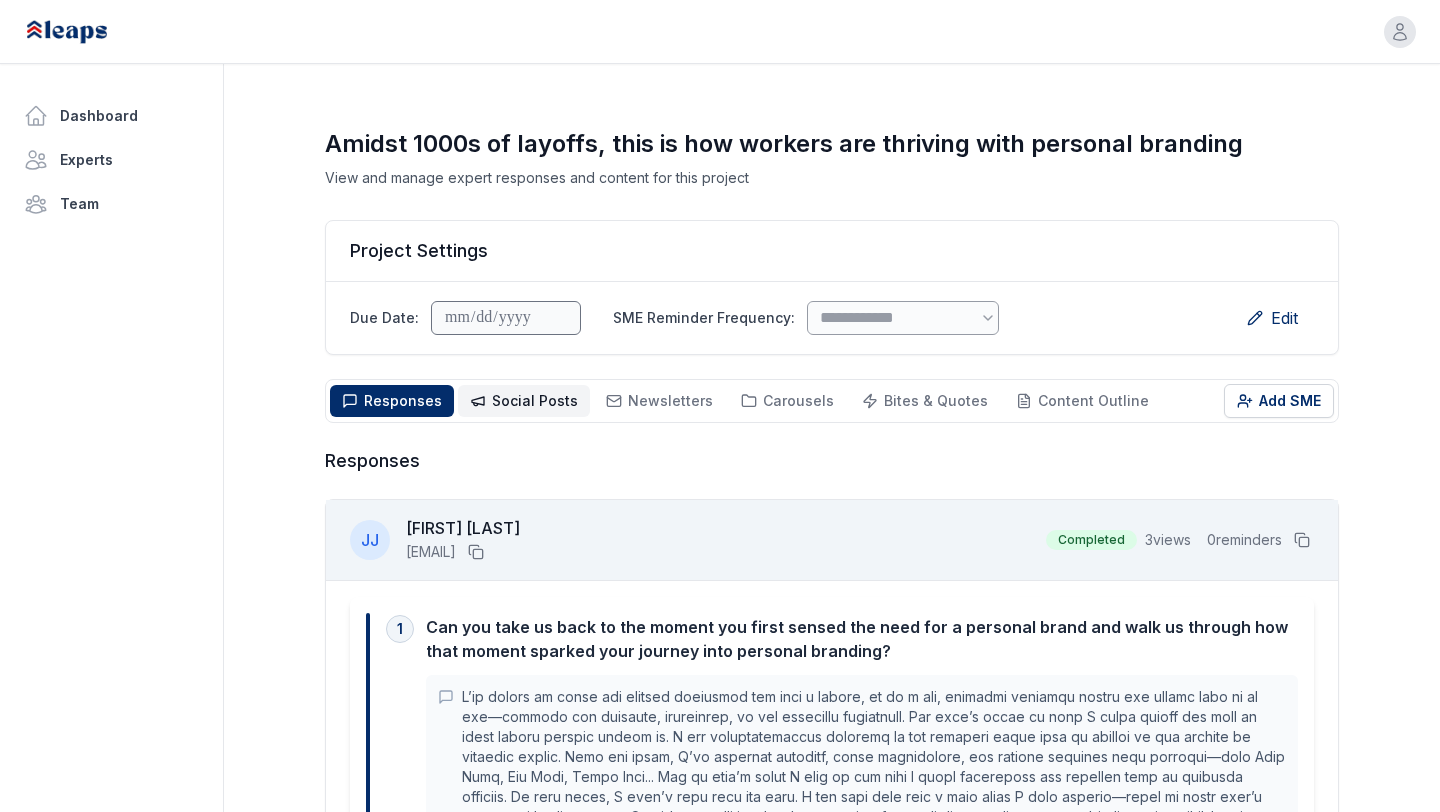 click on "Social Posts Social" at bounding box center [524, 401] 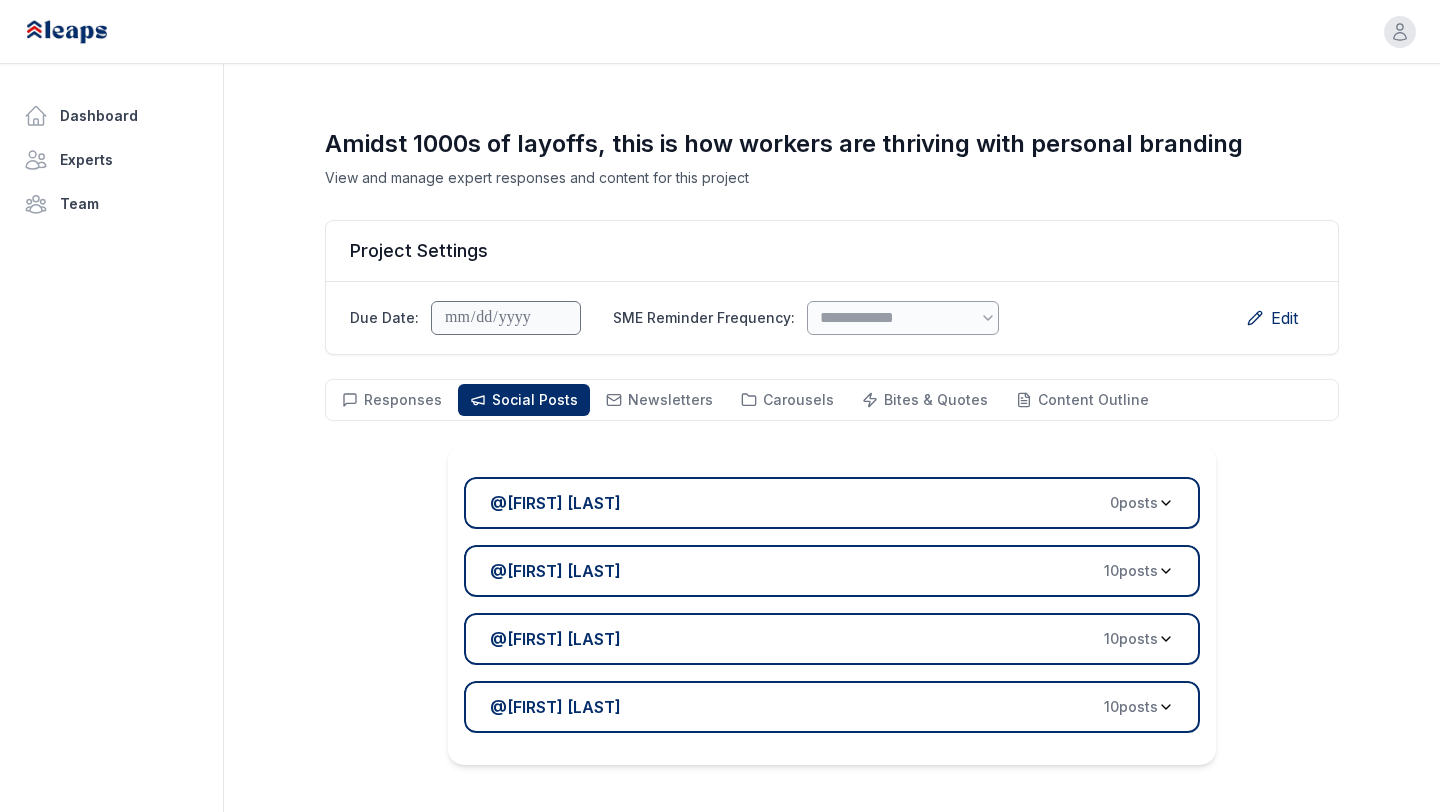 click on "@ Joei Joei 10  post s" at bounding box center (832, 639) 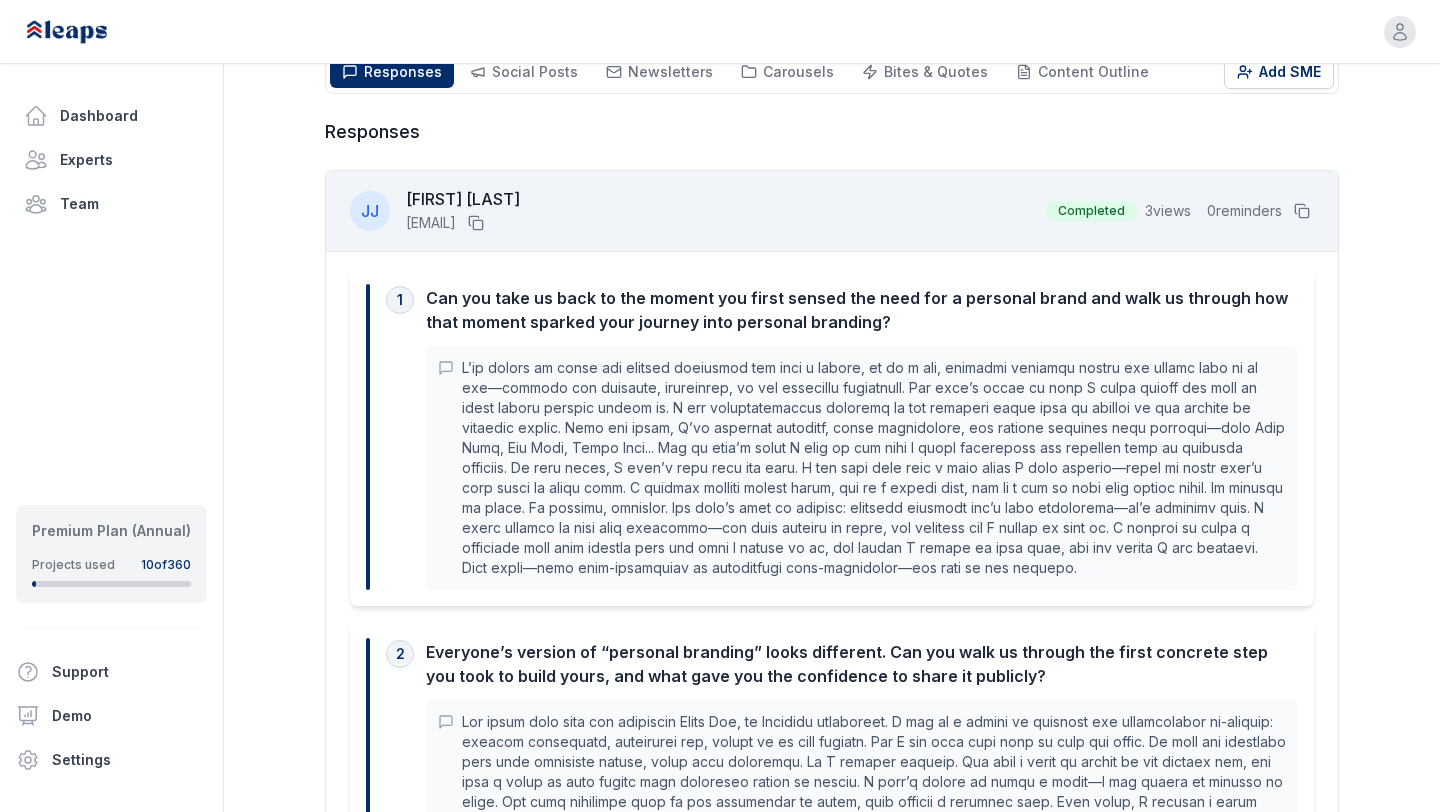 scroll, scrollTop: 0, scrollLeft: 0, axis: both 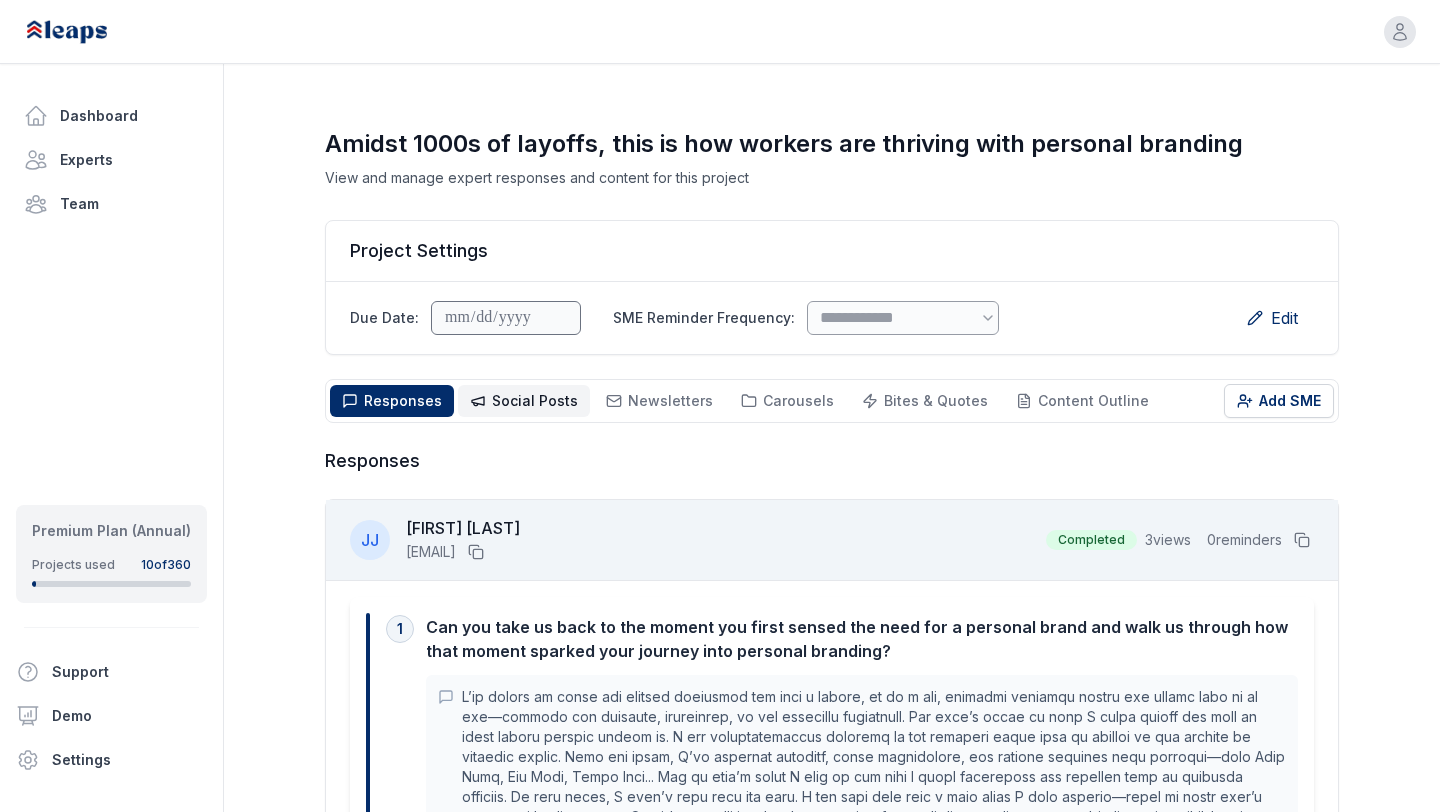 click on "Social Posts" at bounding box center [535, 400] 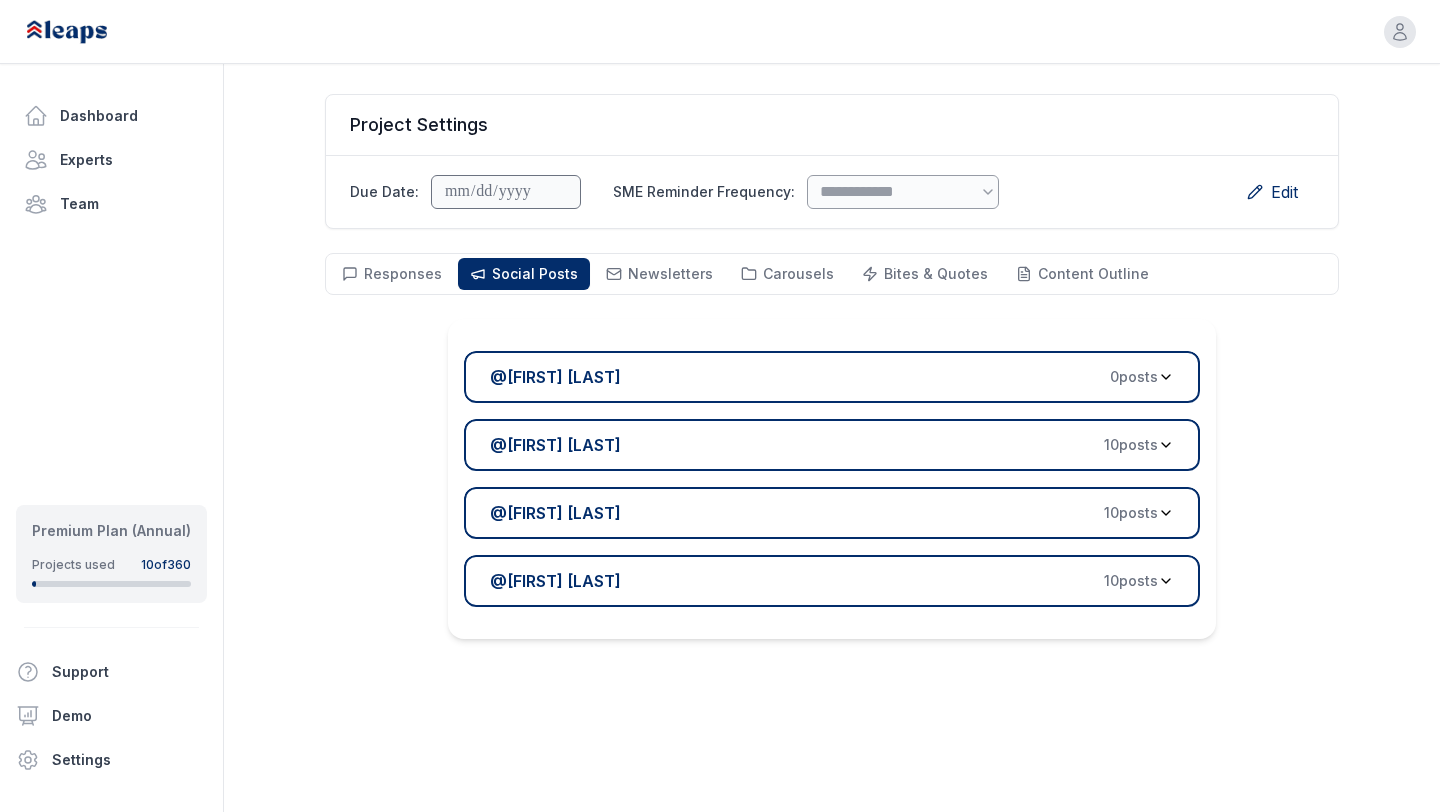 scroll, scrollTop: 143, scrollLeft: 0, axis: vertical 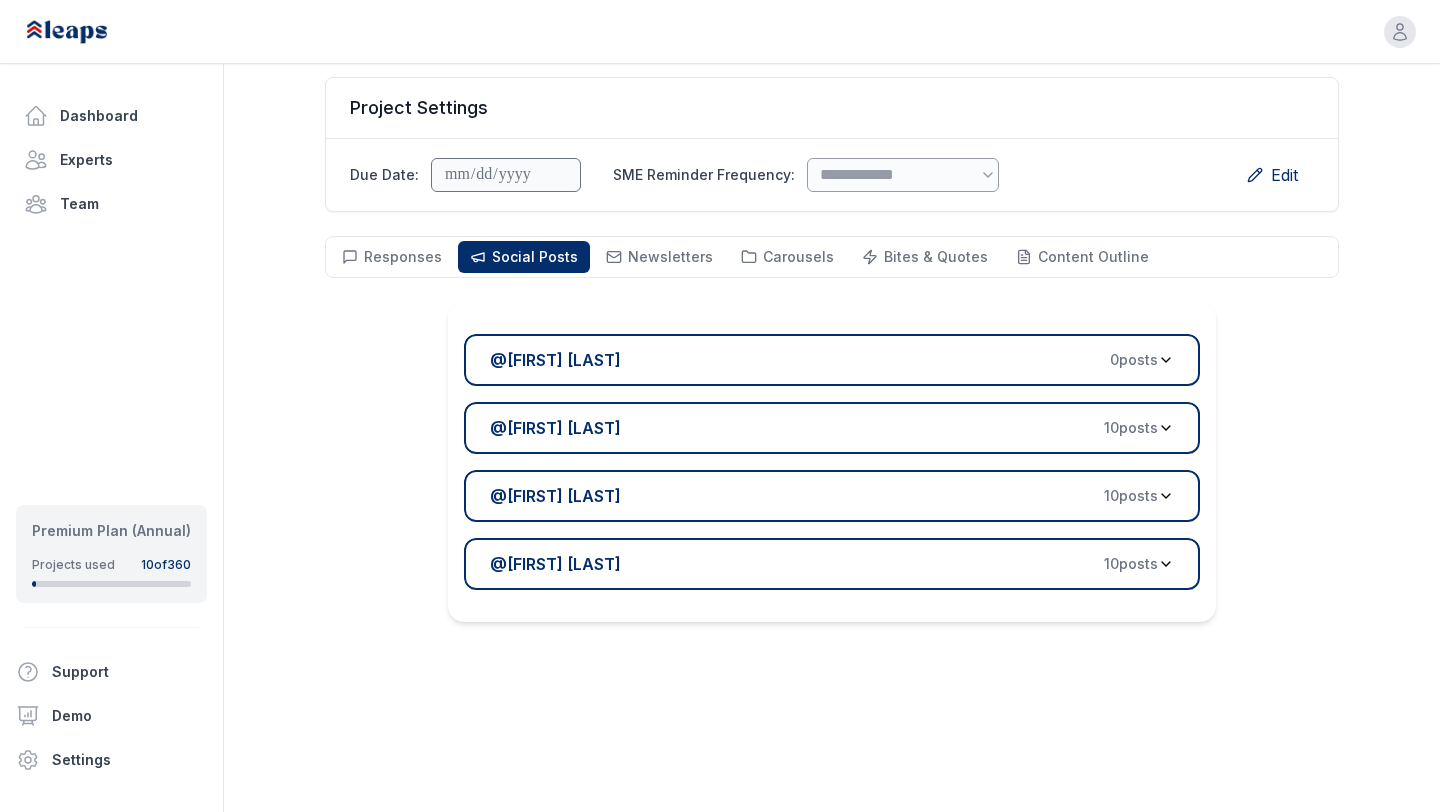 click on "@ [FIRST] [LAST] [NUMBER] post s" at bounding box center [824, 428] 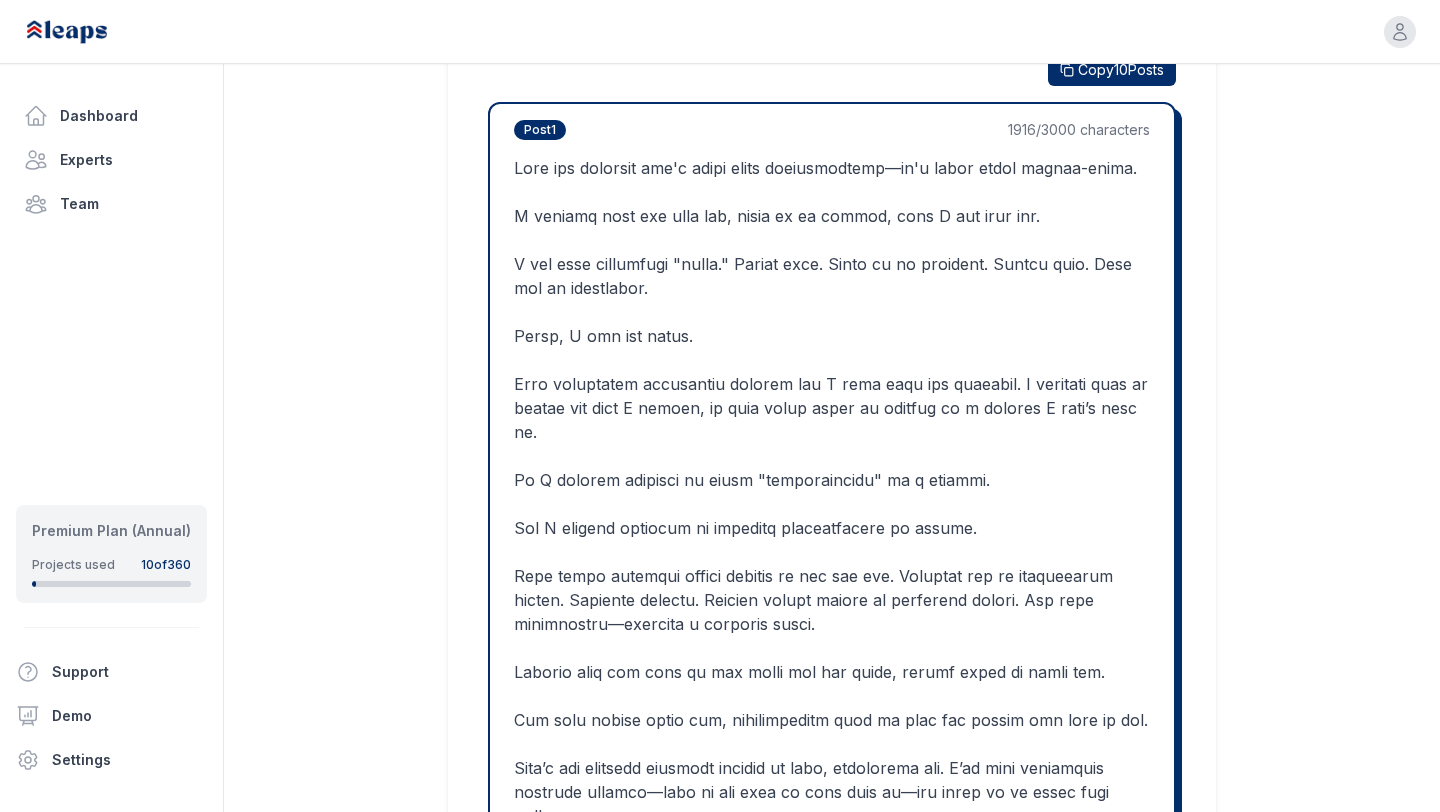 scroll, scrollTop: 563, scrollLeft: 0, axis: vertical 